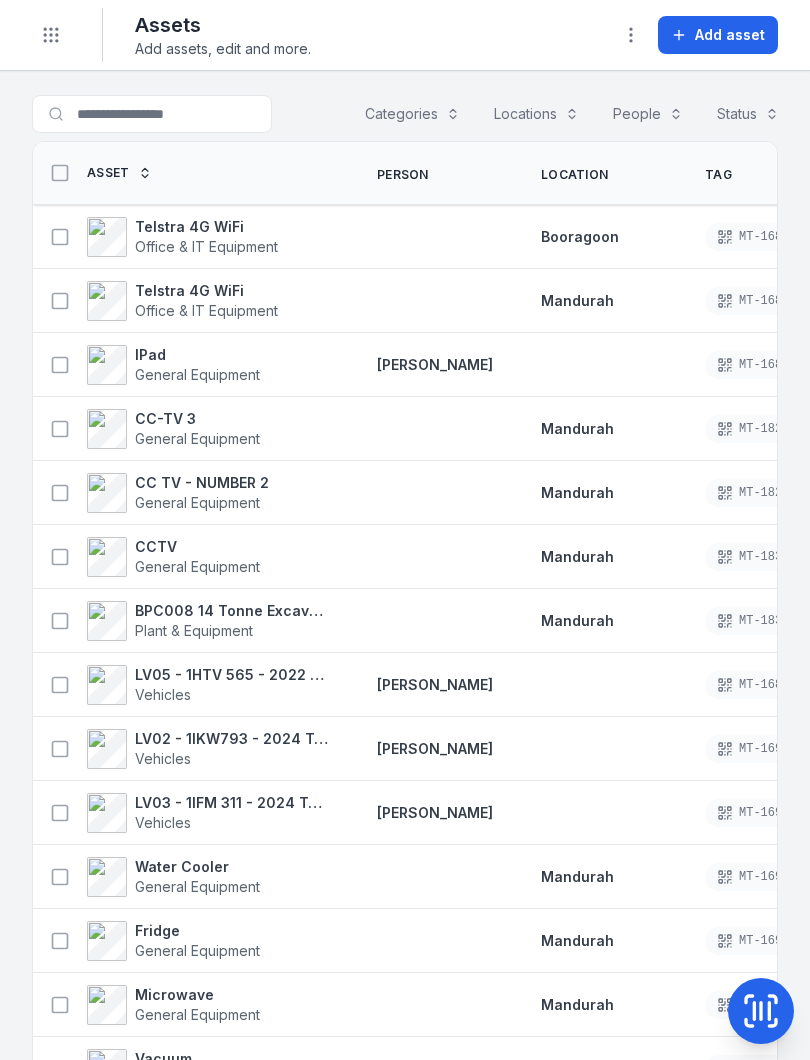 scroll, scrollTop: 0, scrollLeft: 0, axis: both 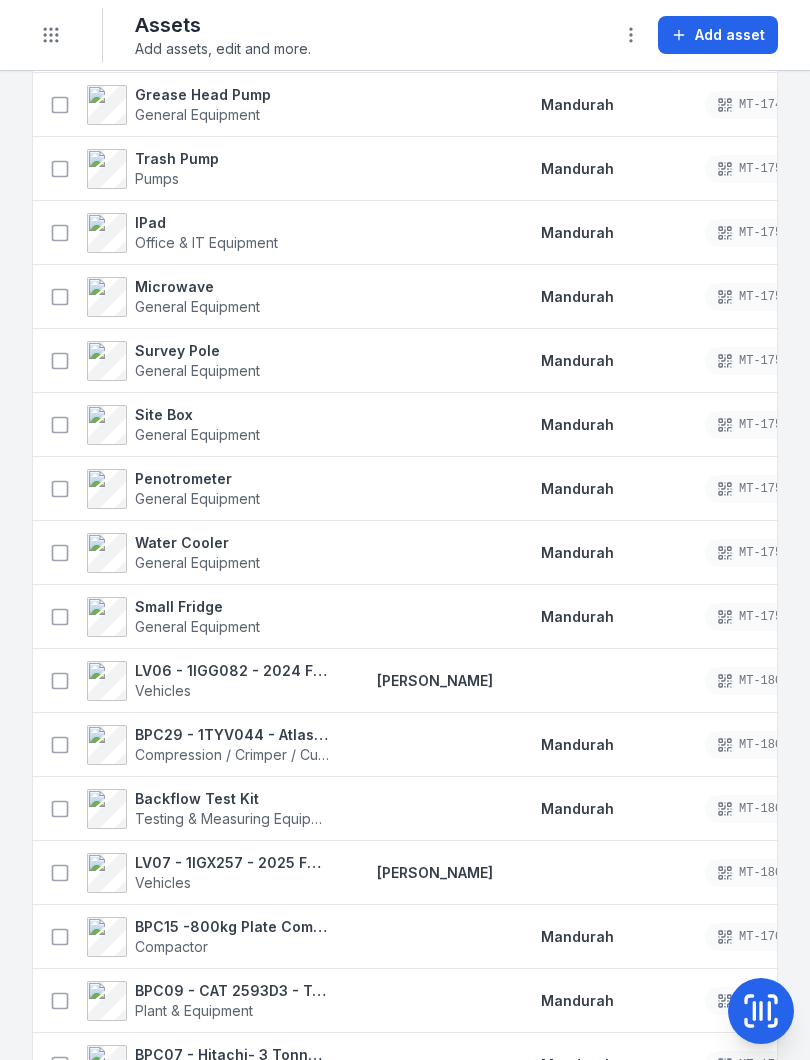click 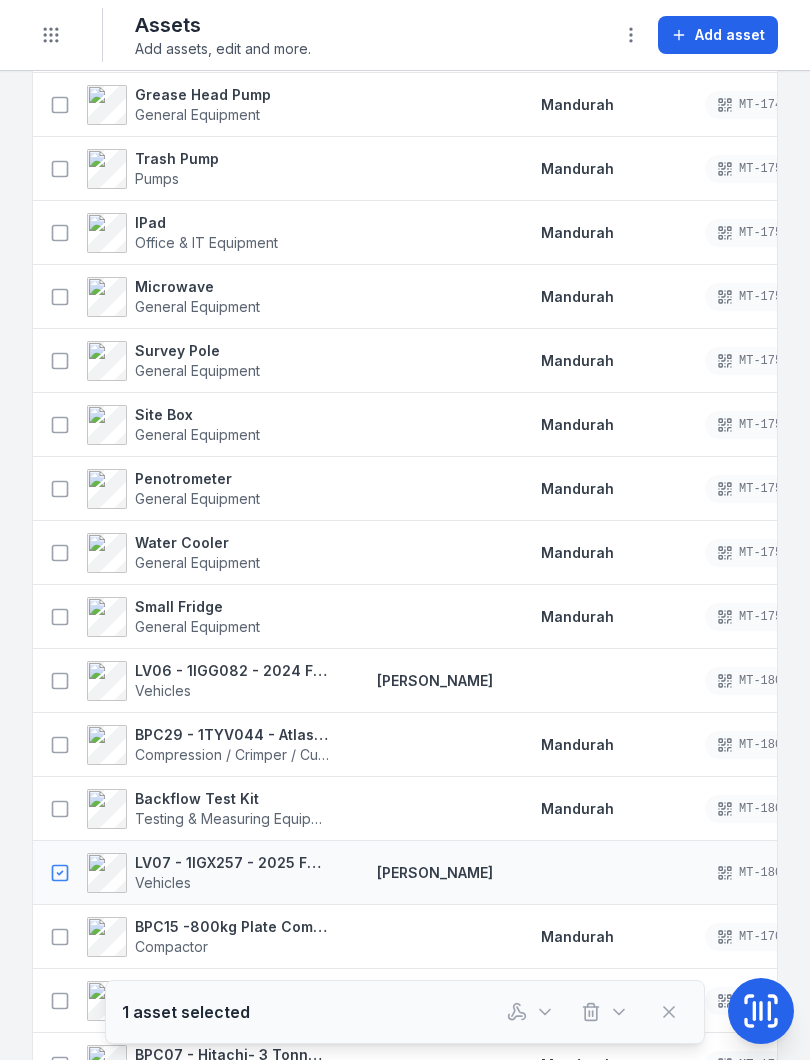click 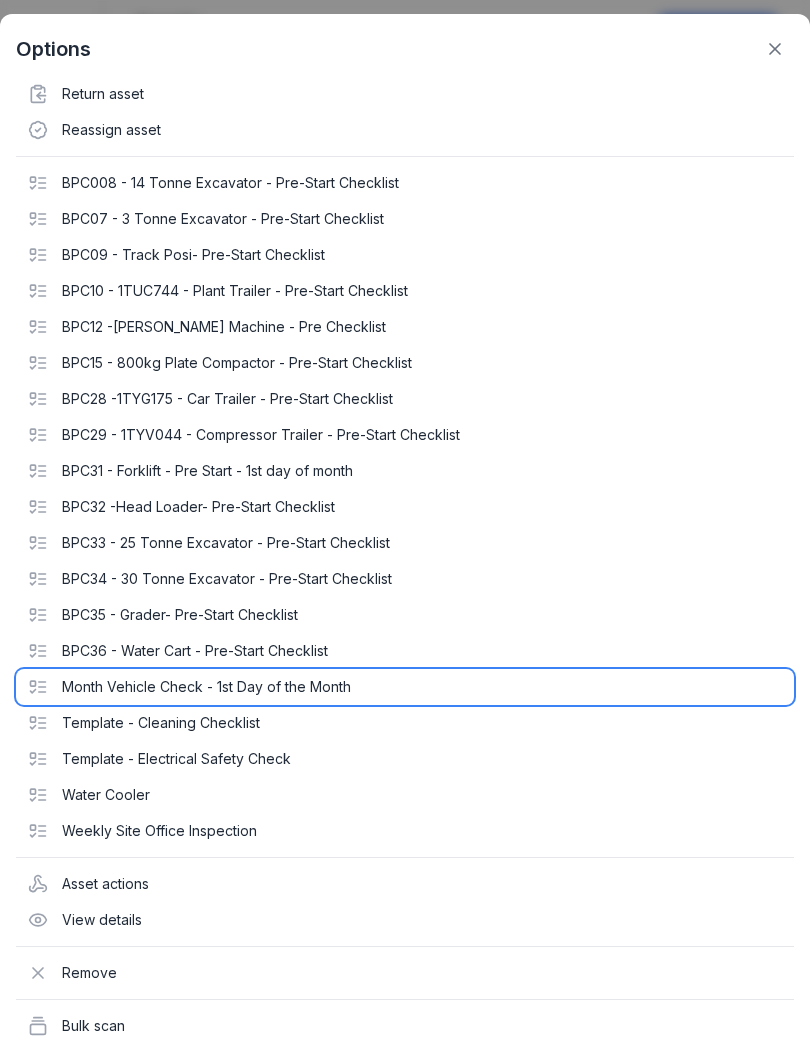 click 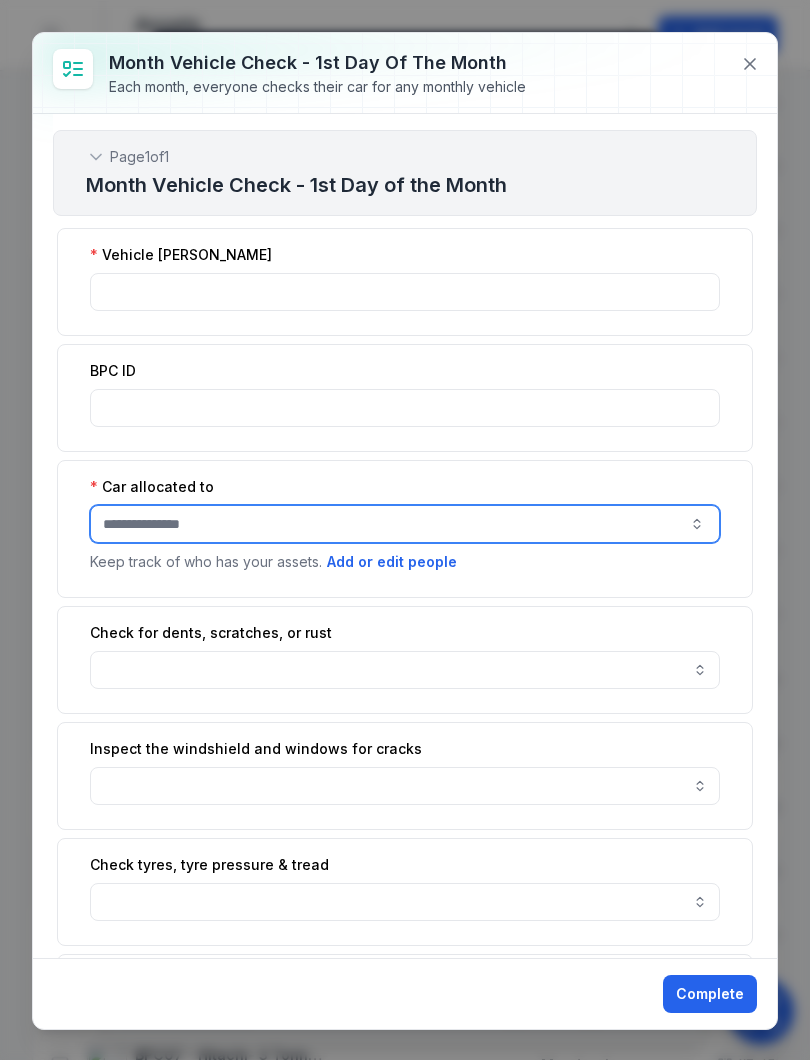 click at bounding box center (697, 524) 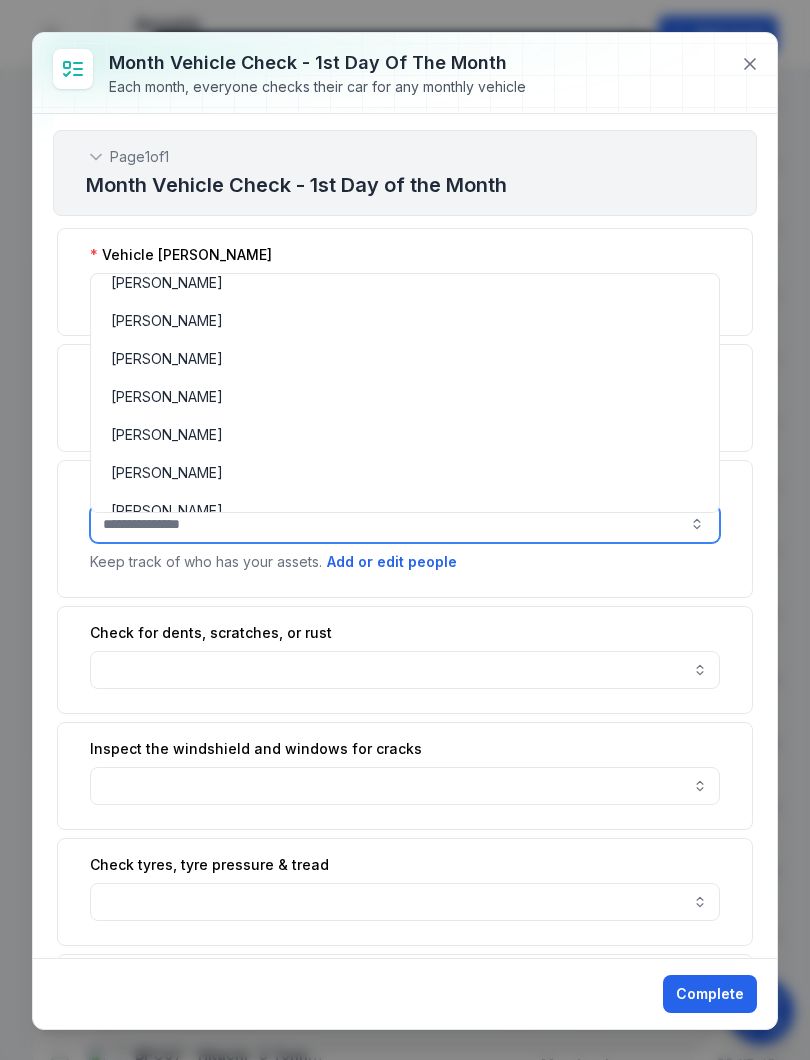 scroll, scrollTop: 136, scrollLeft: 0, axis: vertical 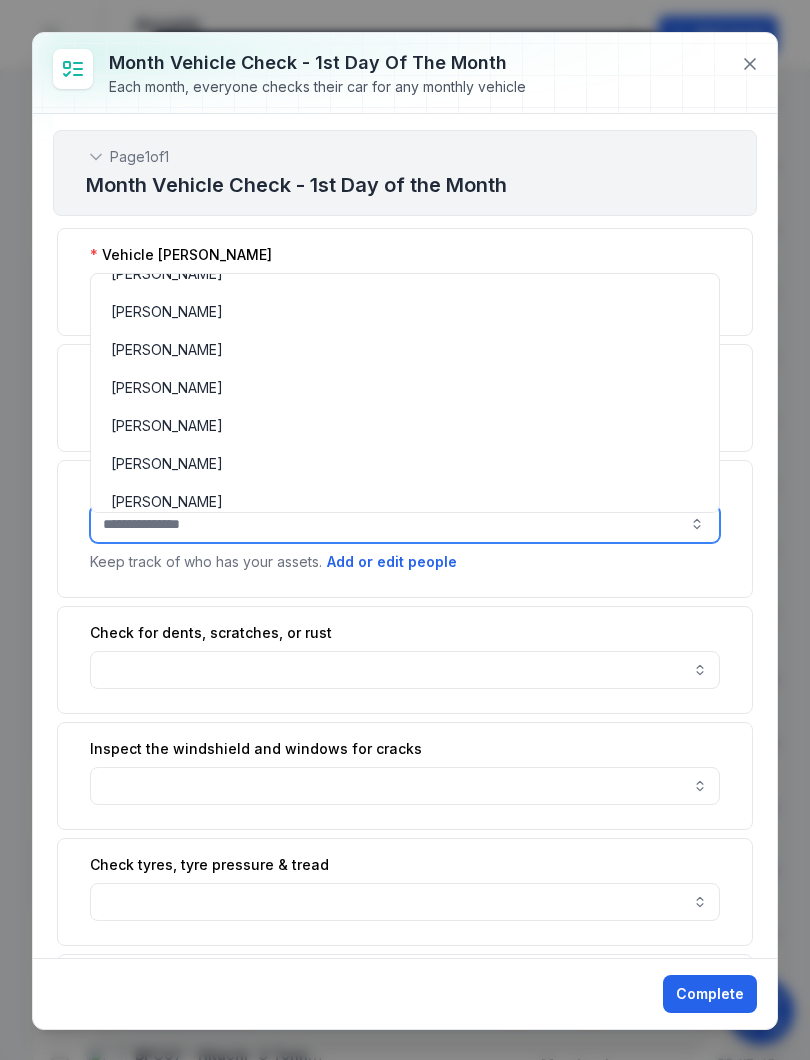click on "[PERSON_NAME]" at bounding box center (167, 426) 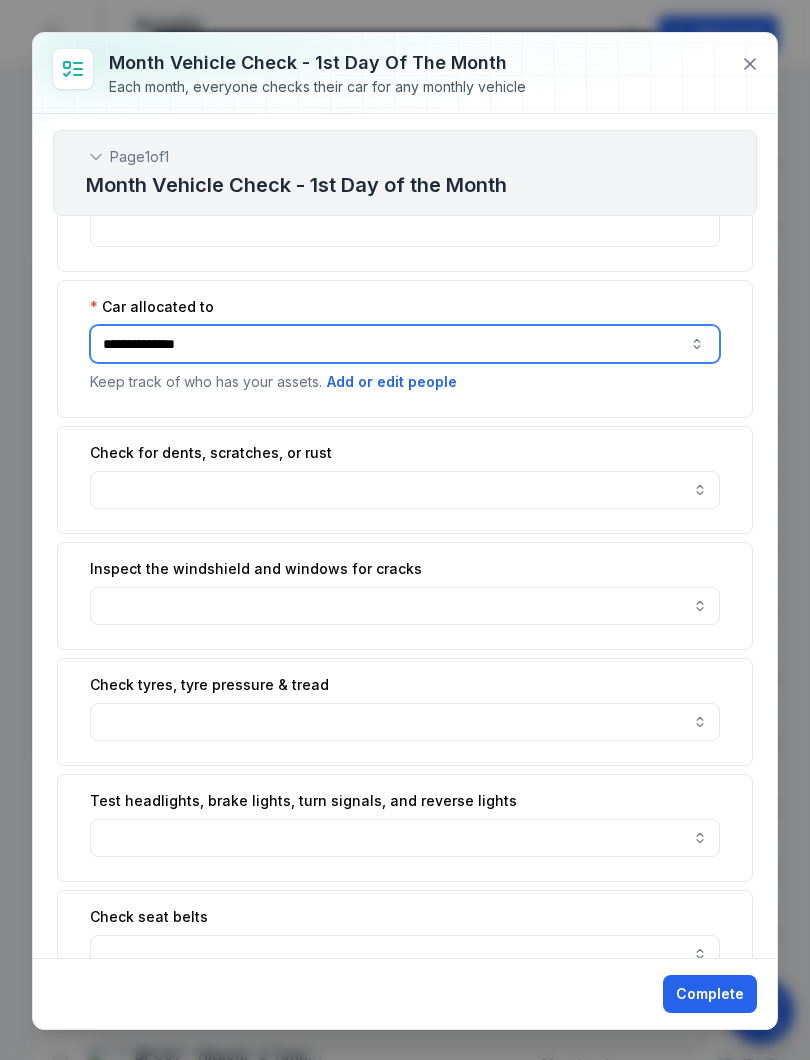 scroll, scrollTop: 182, scrollLeft: 0, axis: vertical 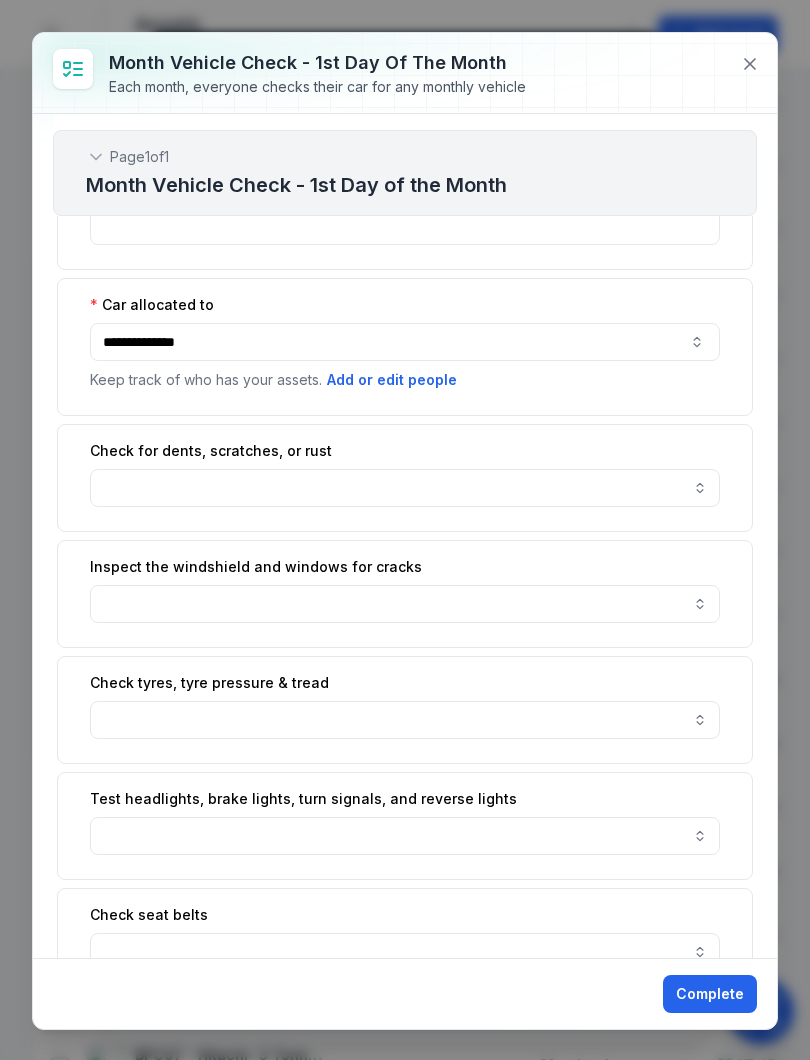click at bounding box center (405, 488) 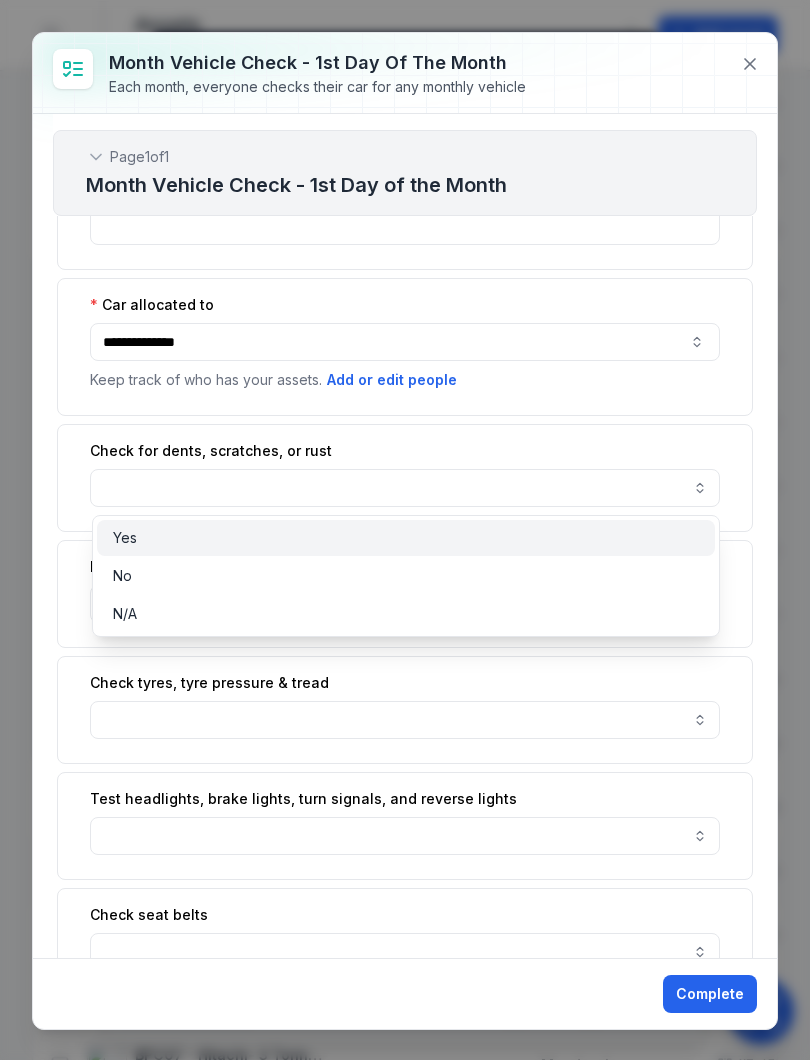 click on "Yes" at bounding box center (406, 538) 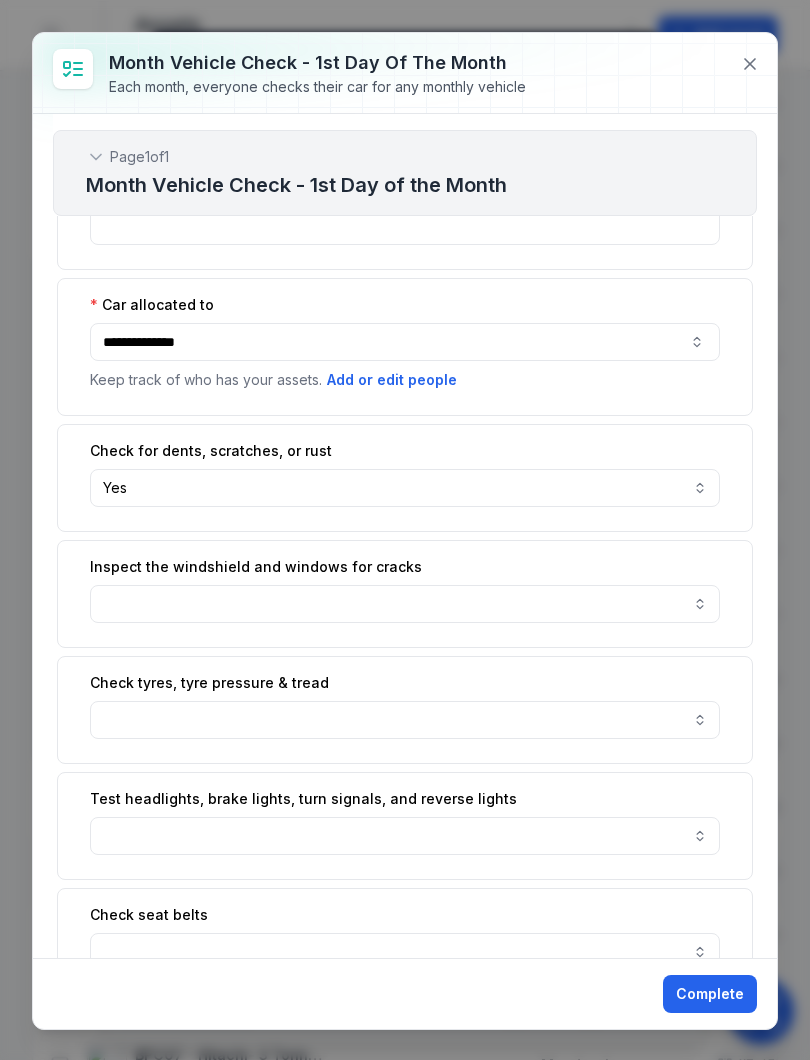 click at bounding box center [405, 604] 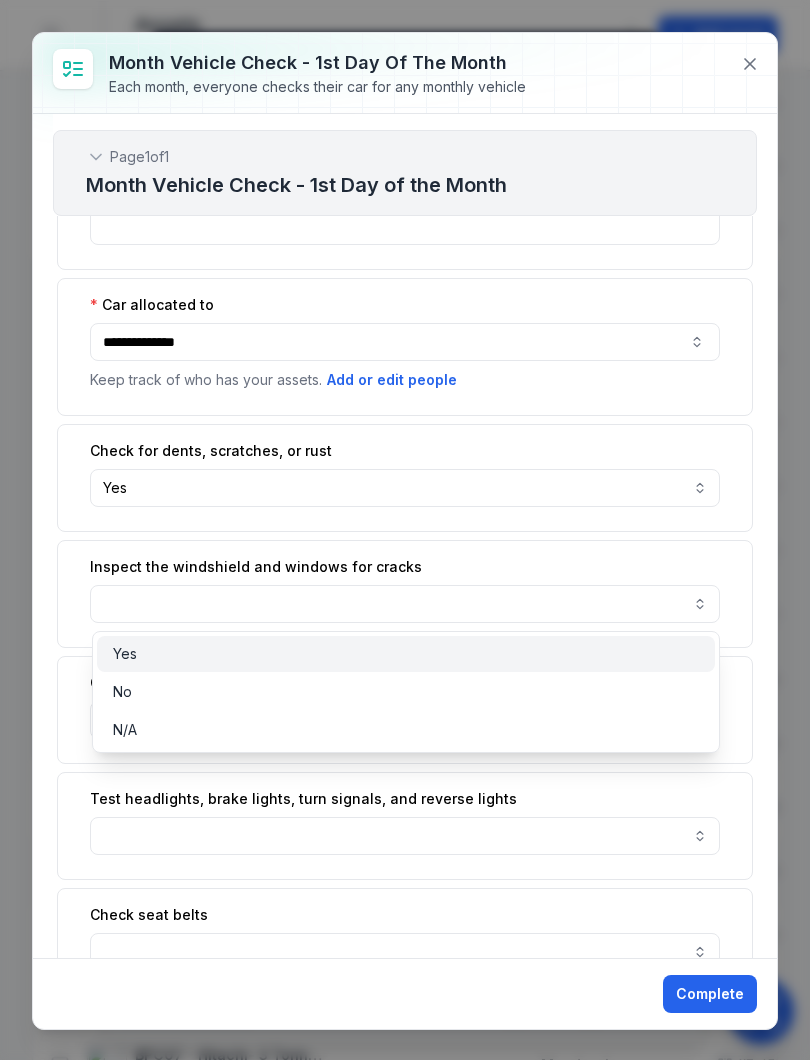 click on "Yes" at bounding box center [406, 654] 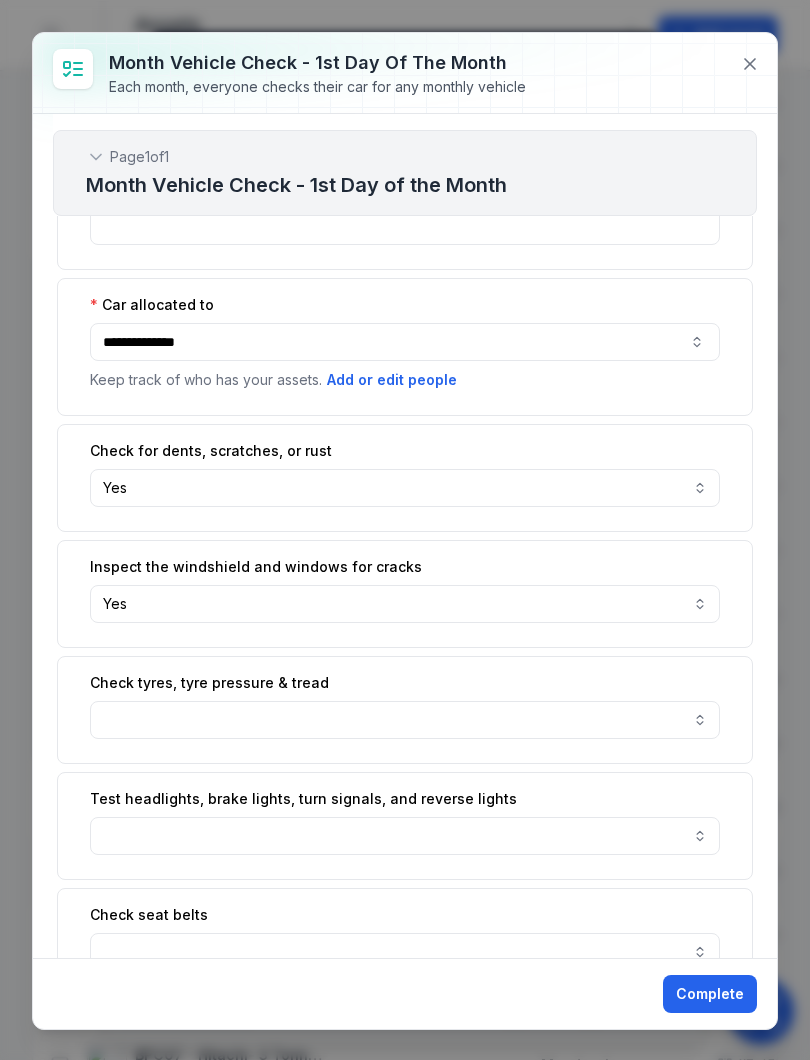 click at bounding box center [405, 720] 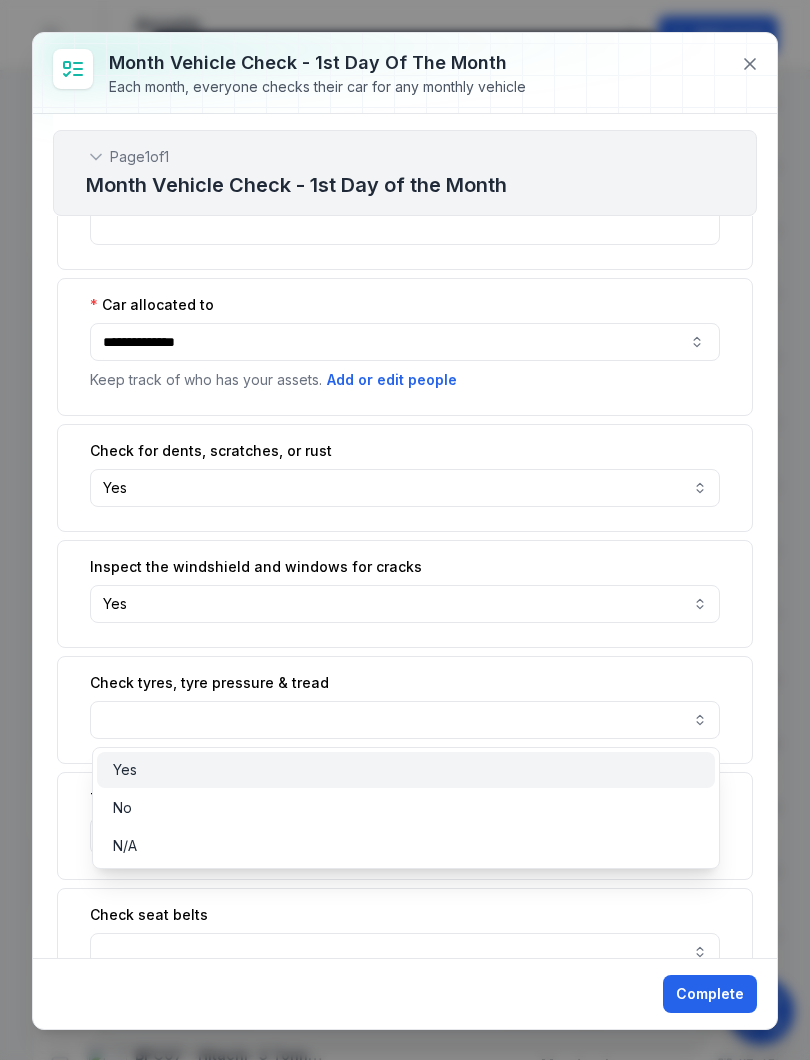 click on "Yes" at bounding box center (406, 770) 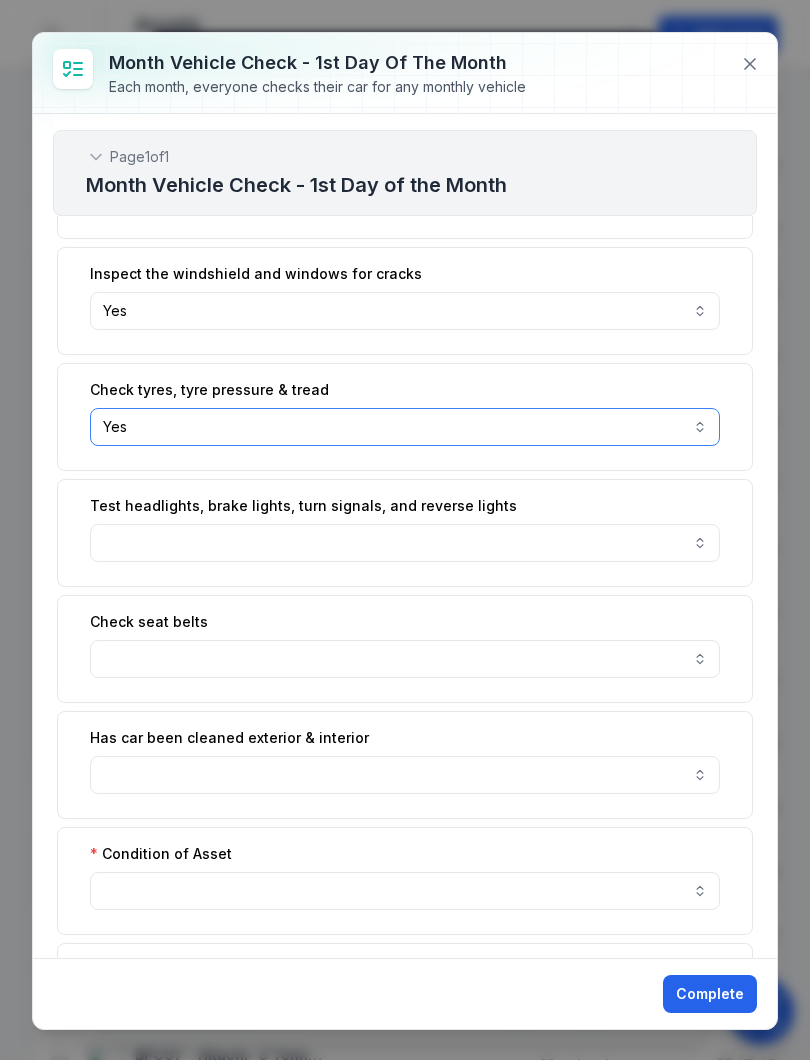 scroll, scrollTop: 477, scrollLeft: 0, axis: vertical 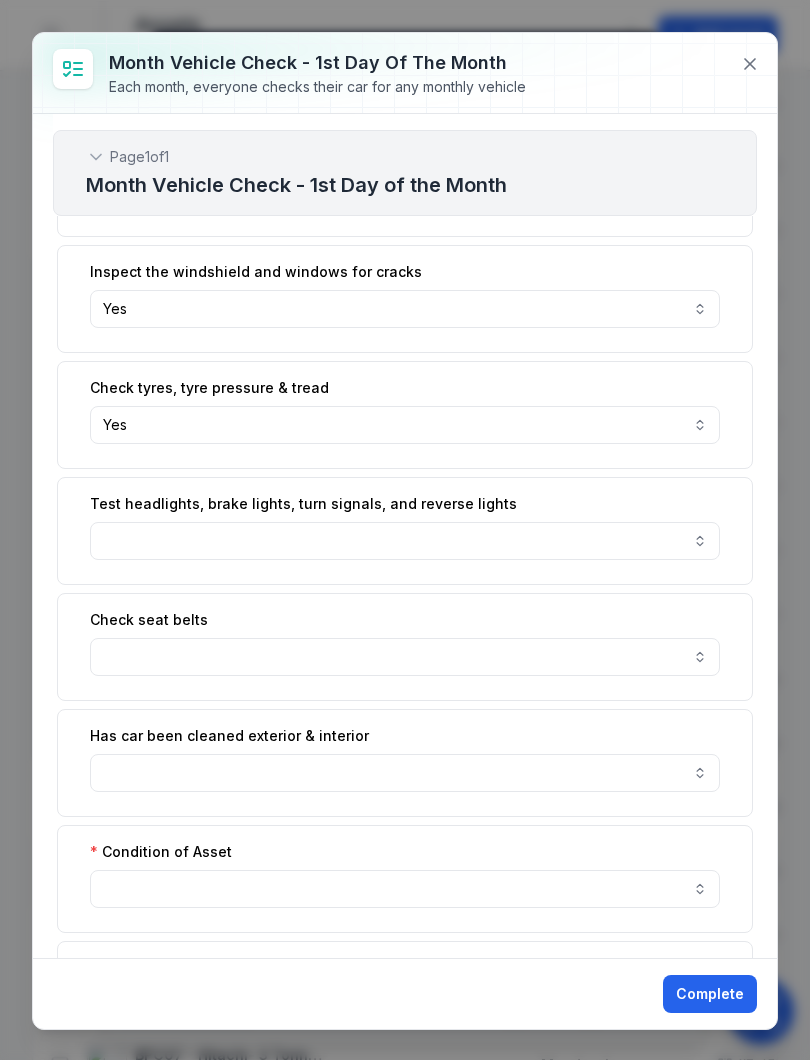 click at bounding box center (405, 541) 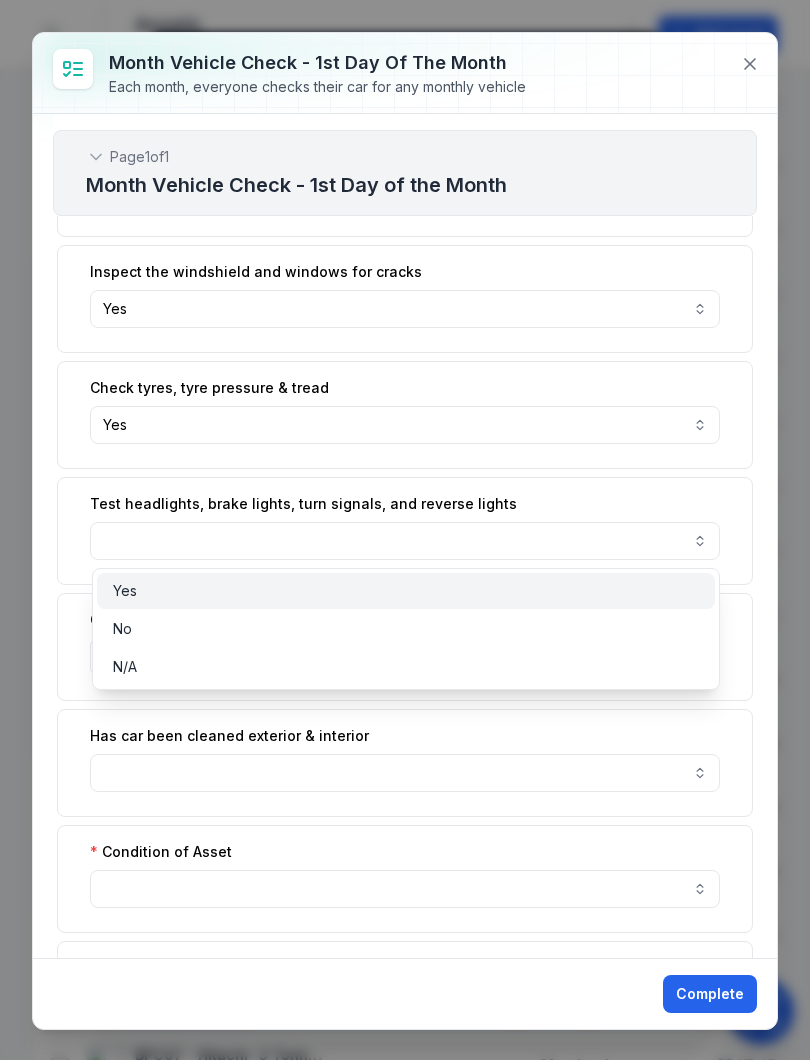 click on "Yes" at bounding box center [406, 591] 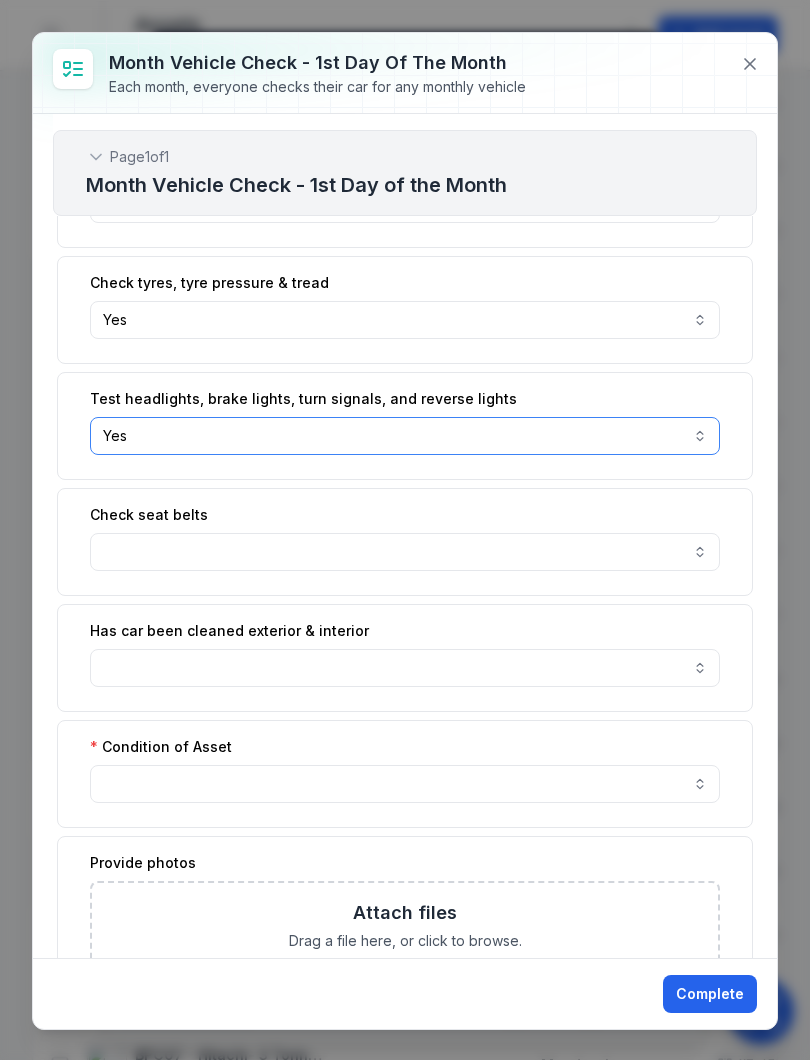 scroll, scrollTop: 592, scrollLeft: 0, axis: vertical 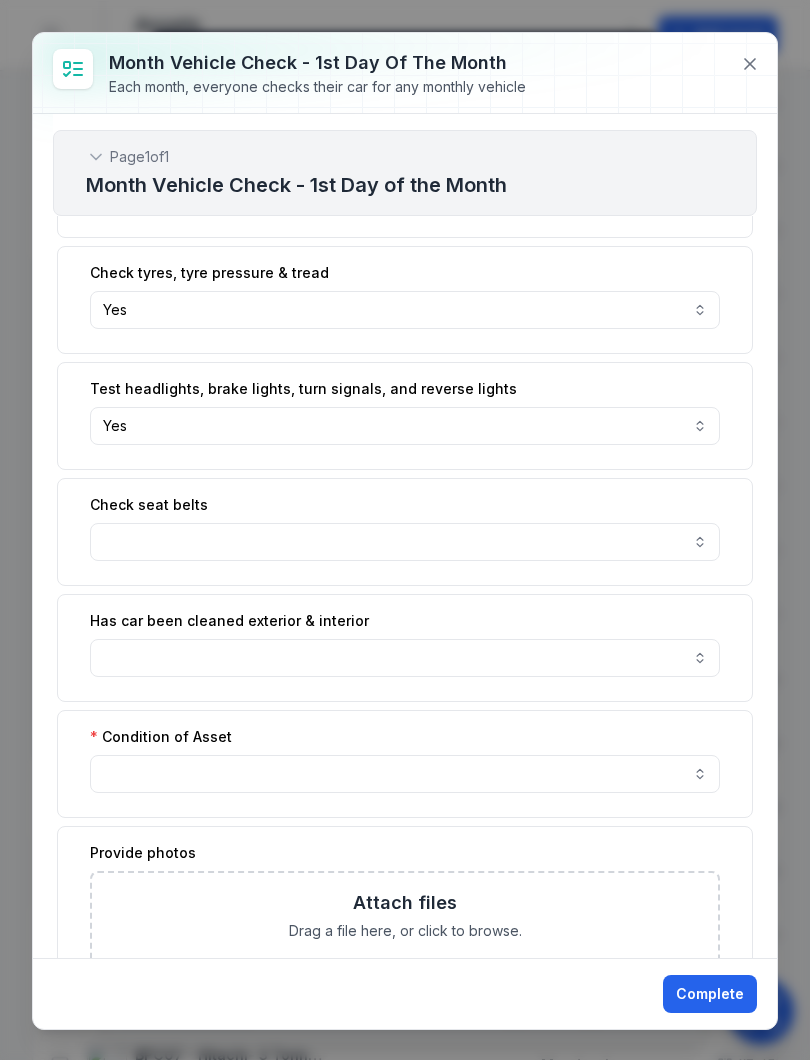 click at bounding box center (405, 542) 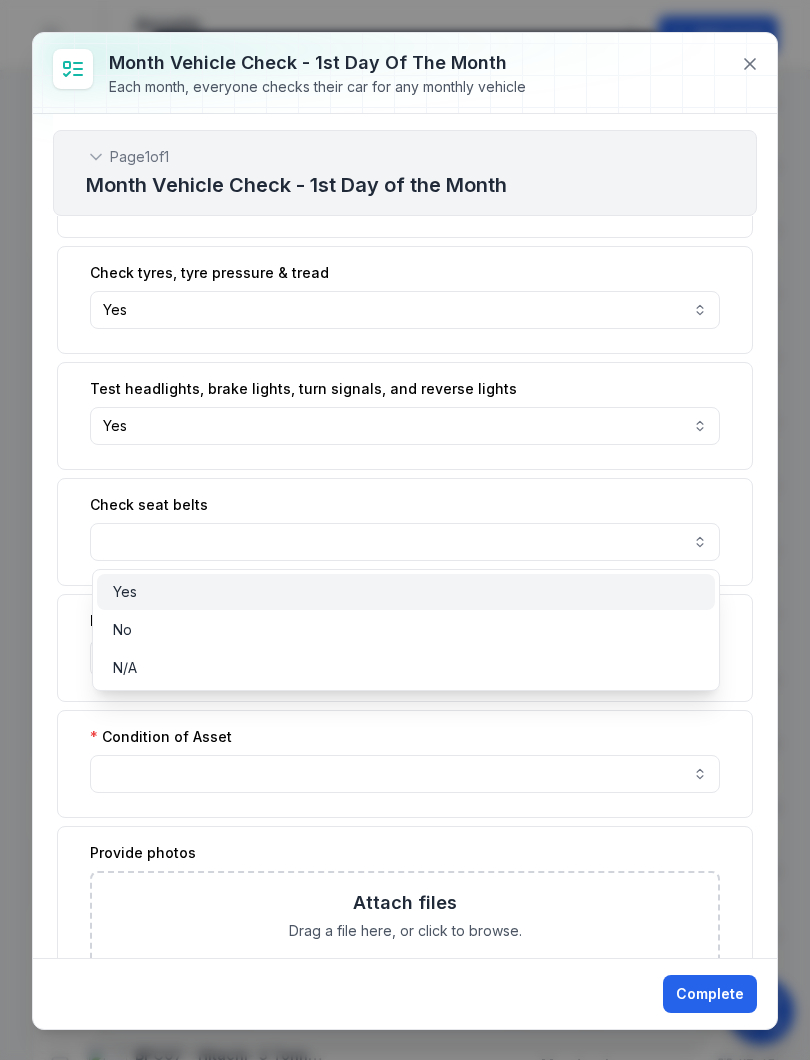 click on "Yes" at bounding box center (406, 592) 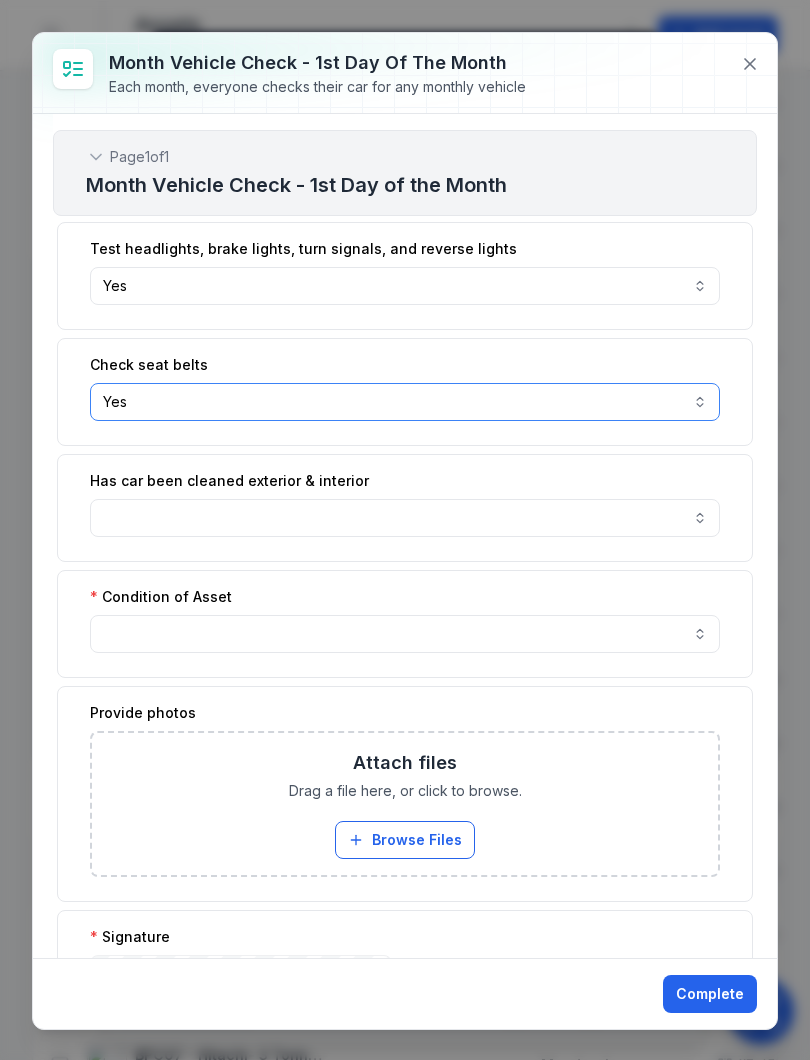 scroll, scrollTop: 737, scrollLeft: 0, axis: vertical 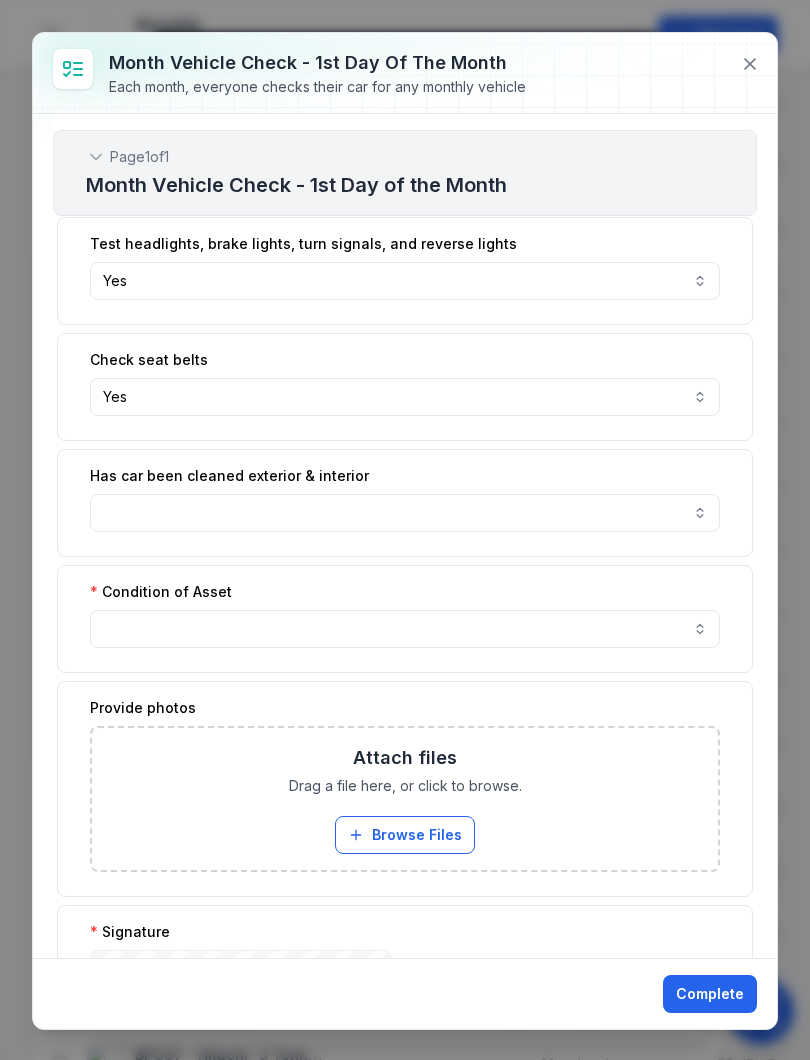 click at bounding box center [405, 513] 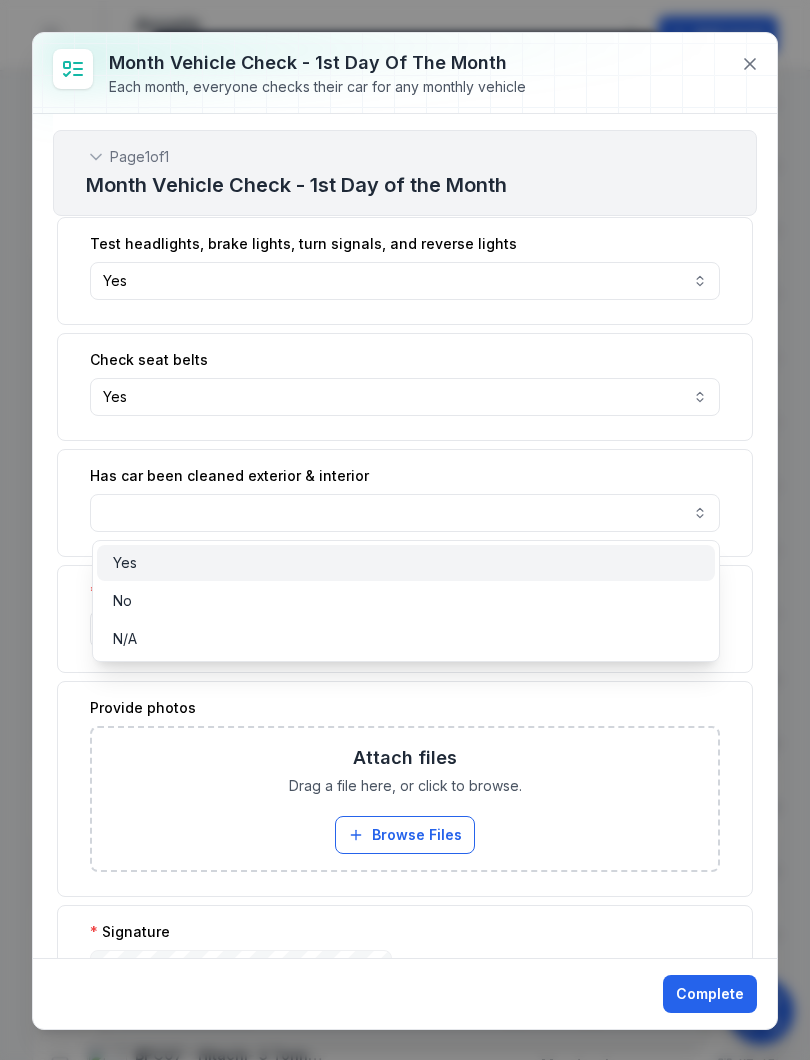 click on "Yes" at bounding box center (406, 563) 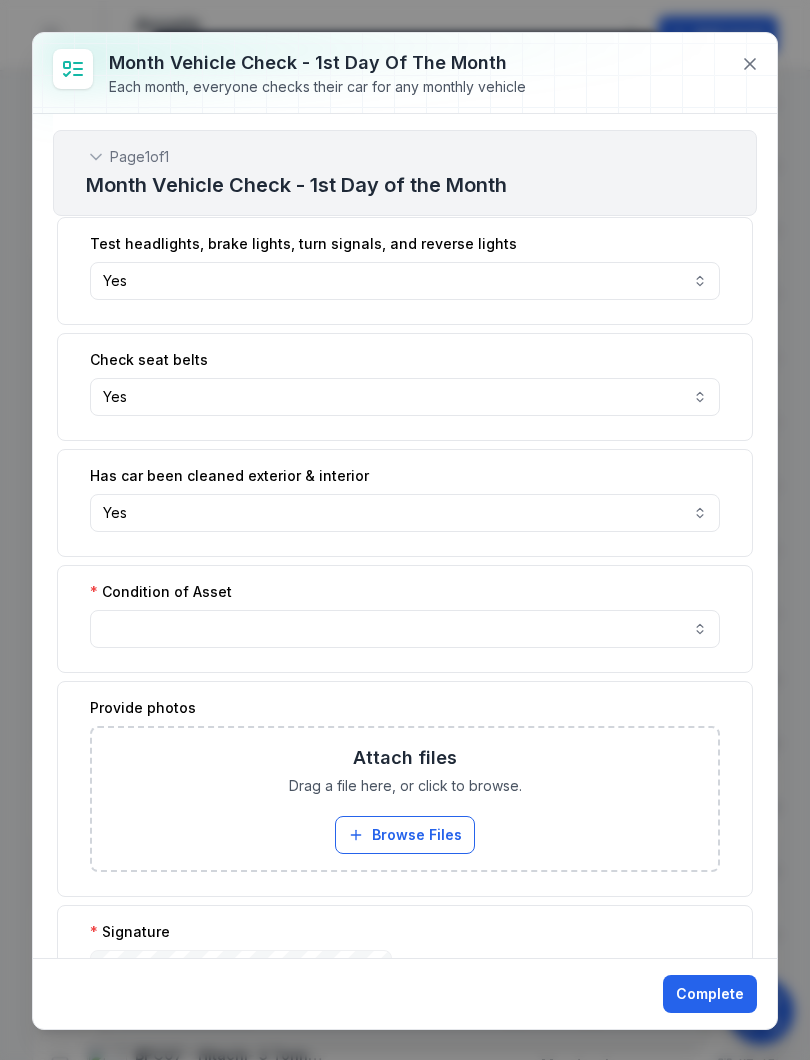 click at bounding box center [405, 629] 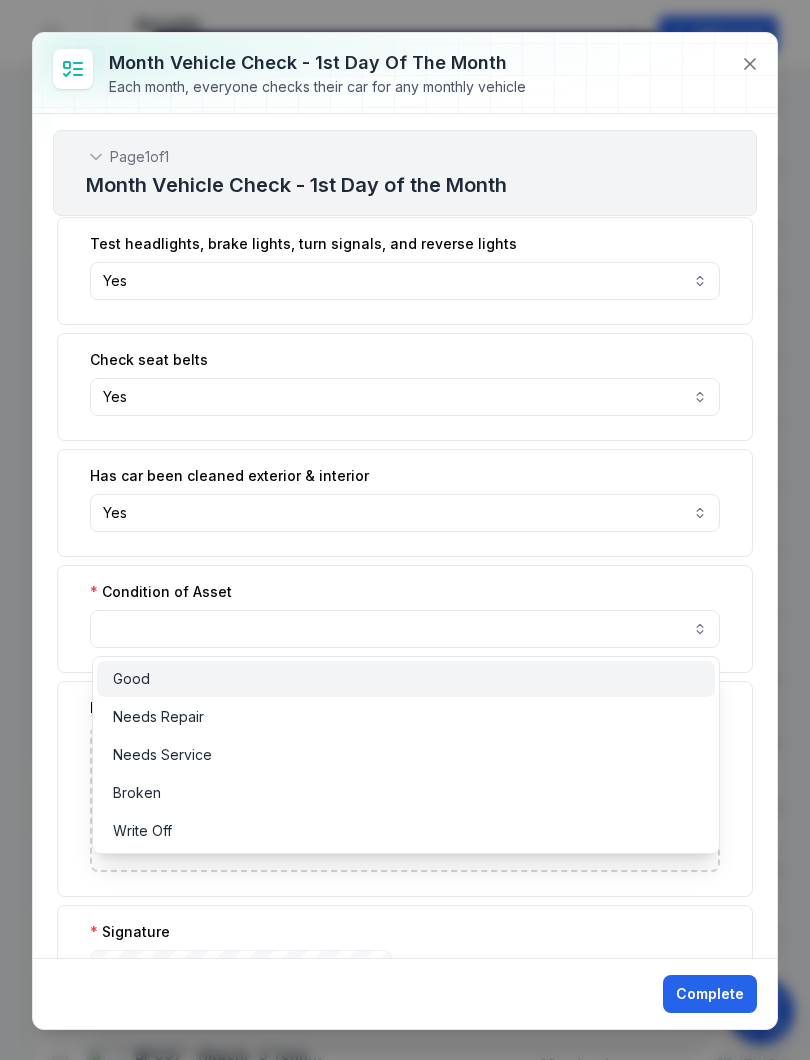 click on "Good" at bounding box center (406, 679) 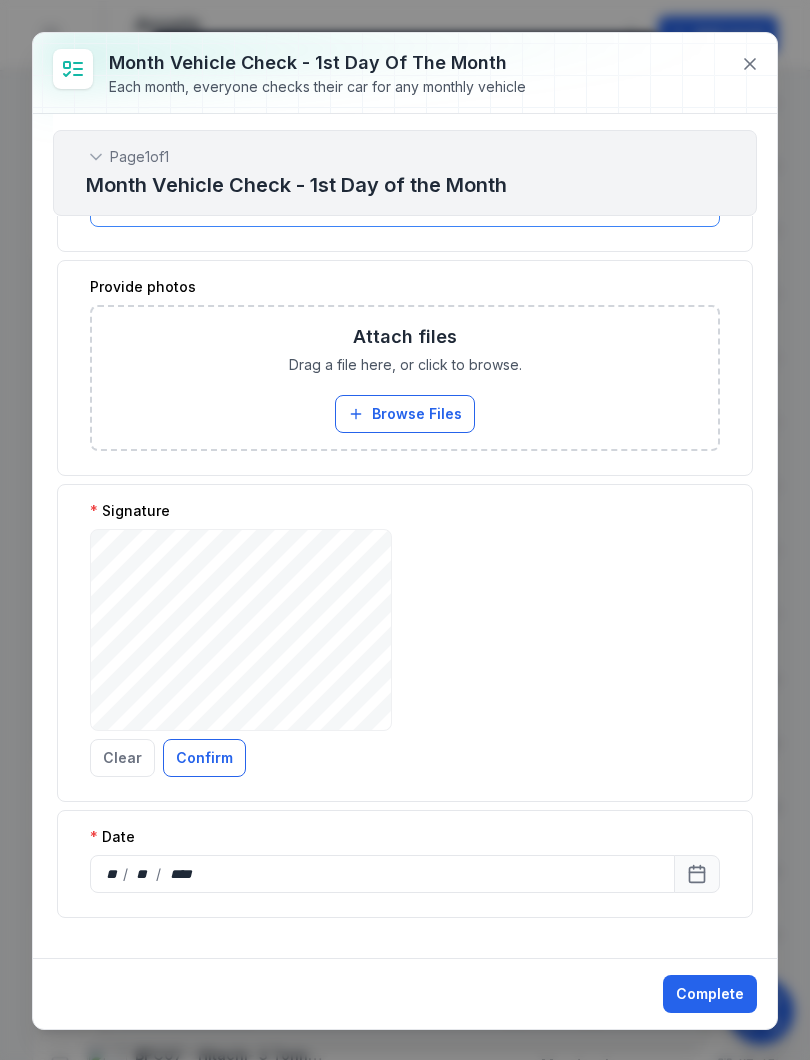scroll, scrollTop: 1158, scrollLeft: 0, axis: vertical 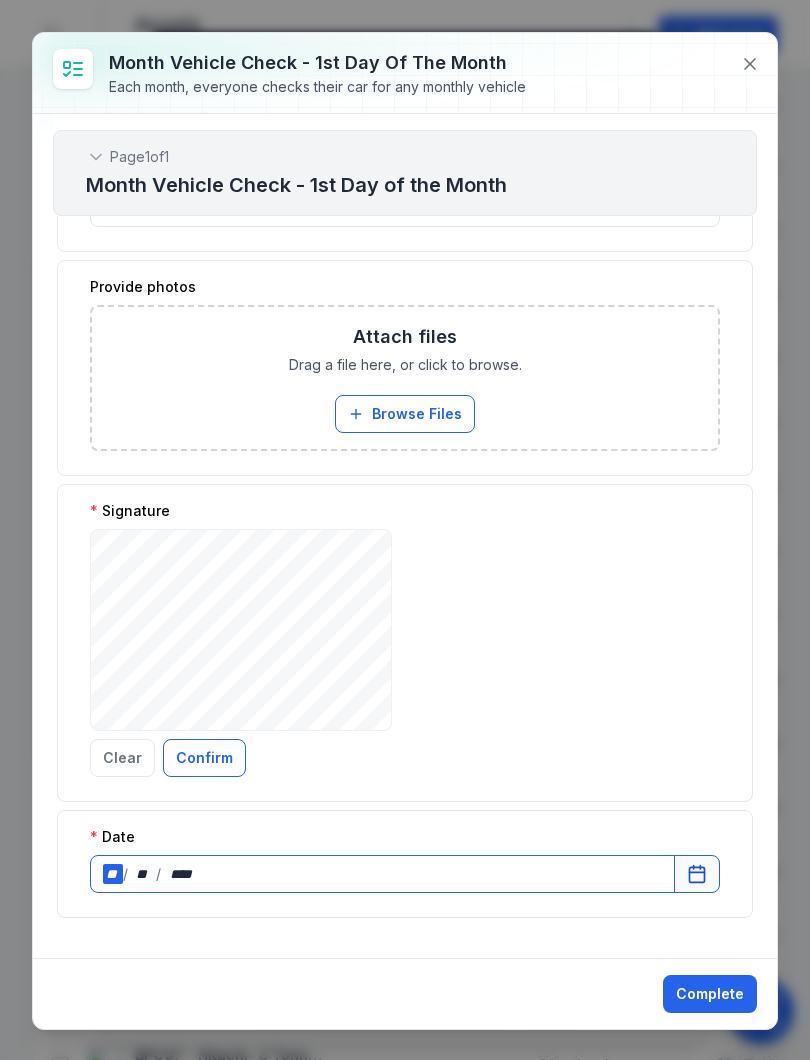 click on "**" at bounding box center (113, 874) 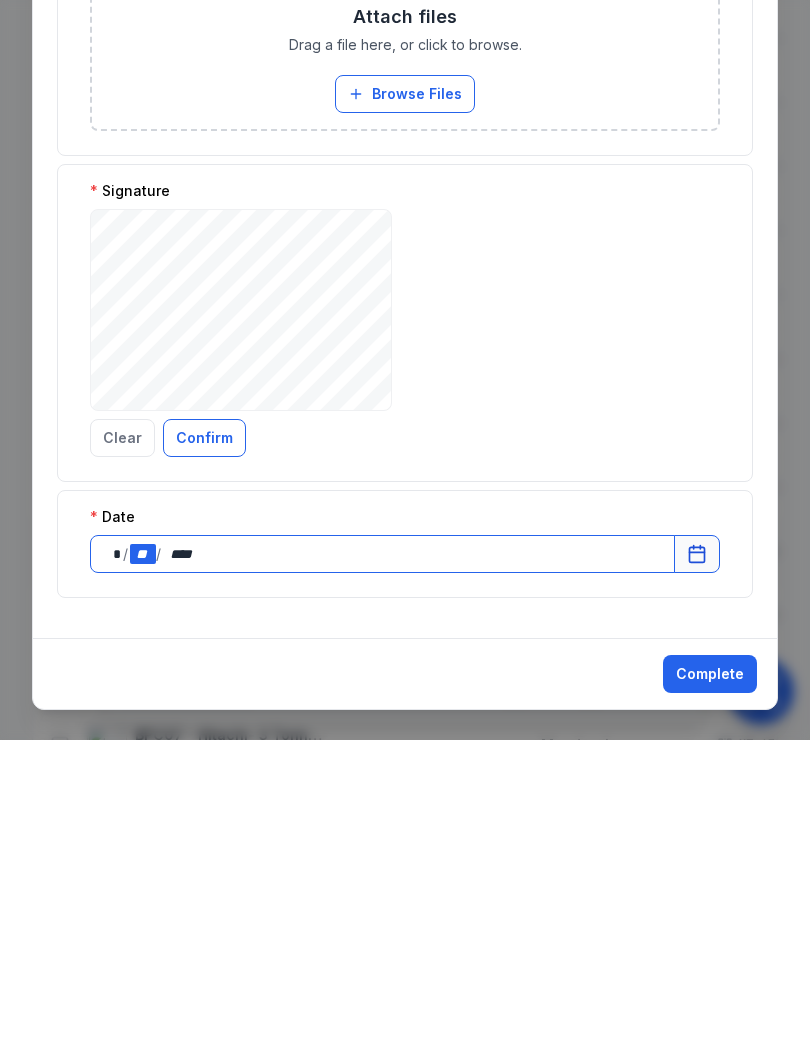click on "**" at bounding box center (143, 874) 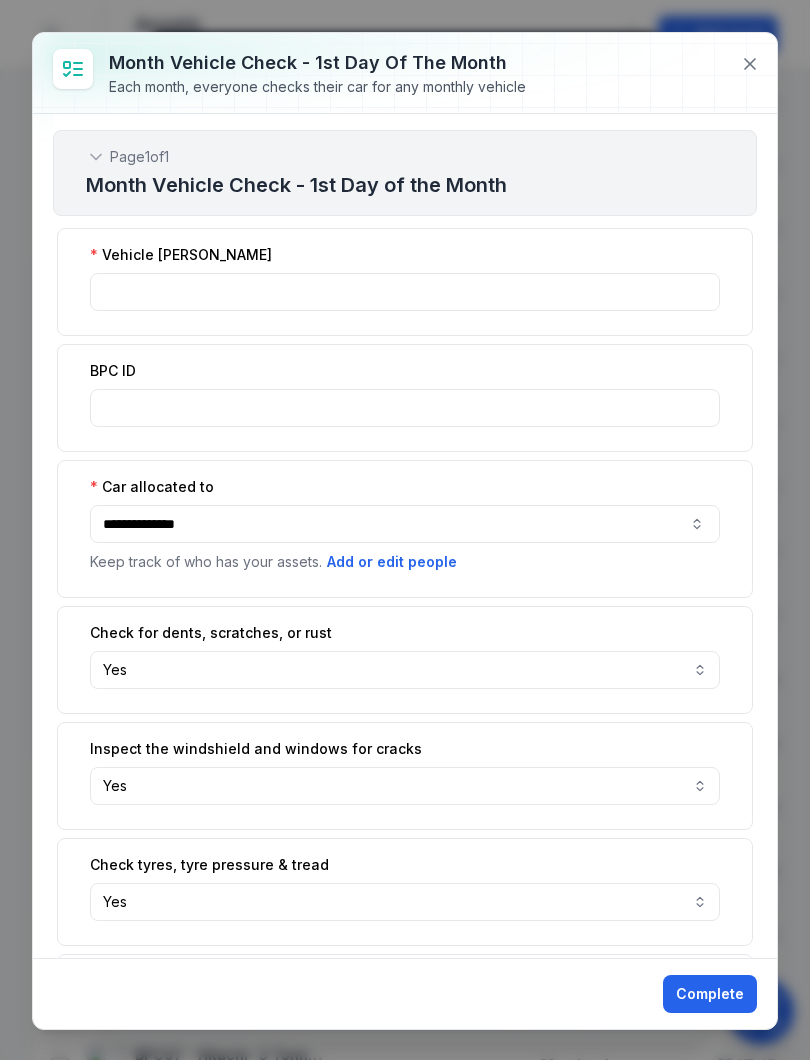 scroll, scrollTop: 0, scrollLeft: 0, axis: both 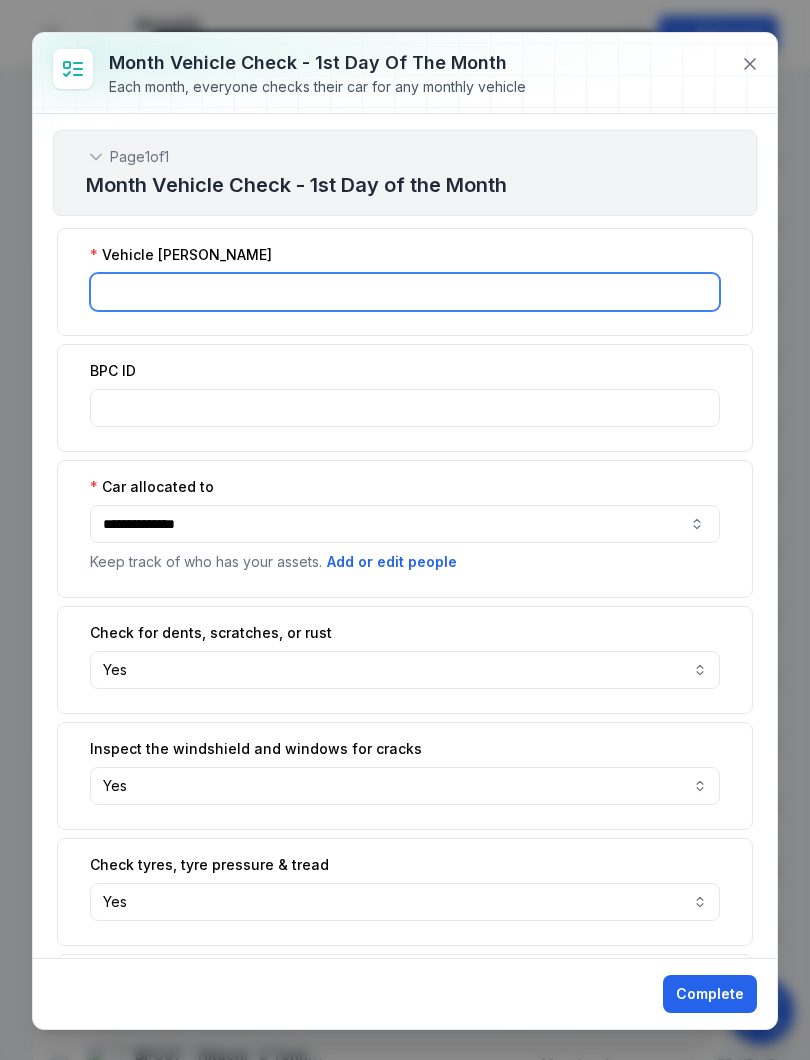 click at bounding box center (405, 292) 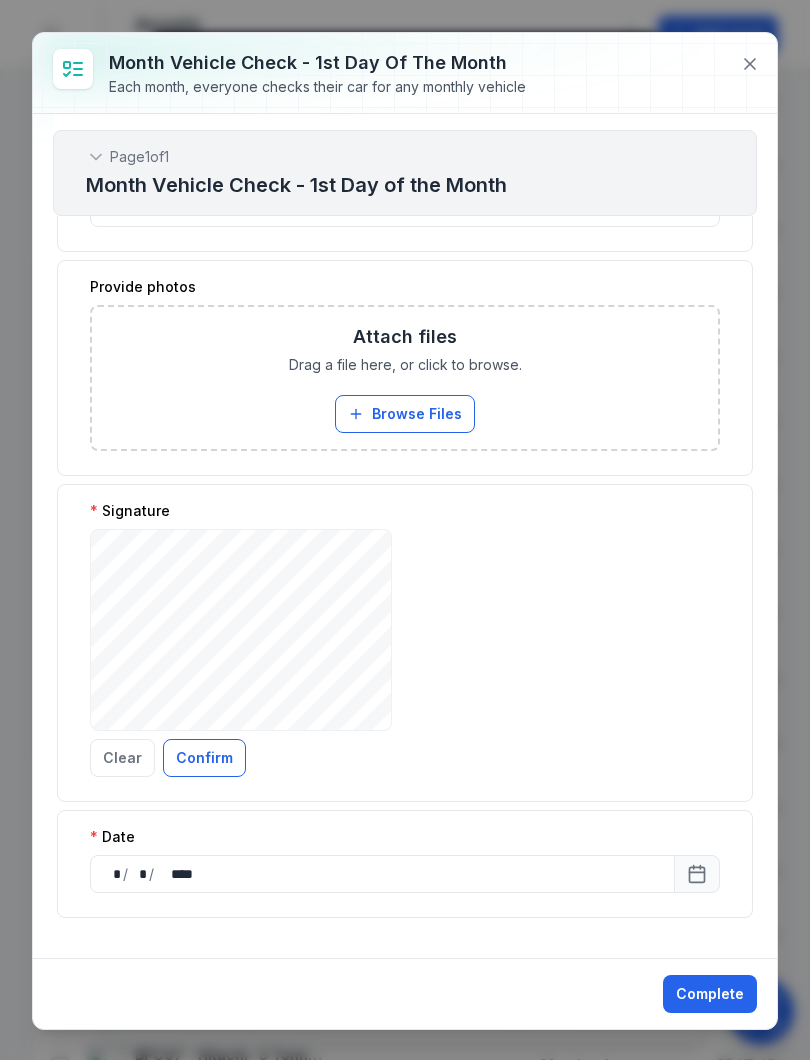 scroll, scrollTop: 1158, scrollLeft: 0, axis: vertical 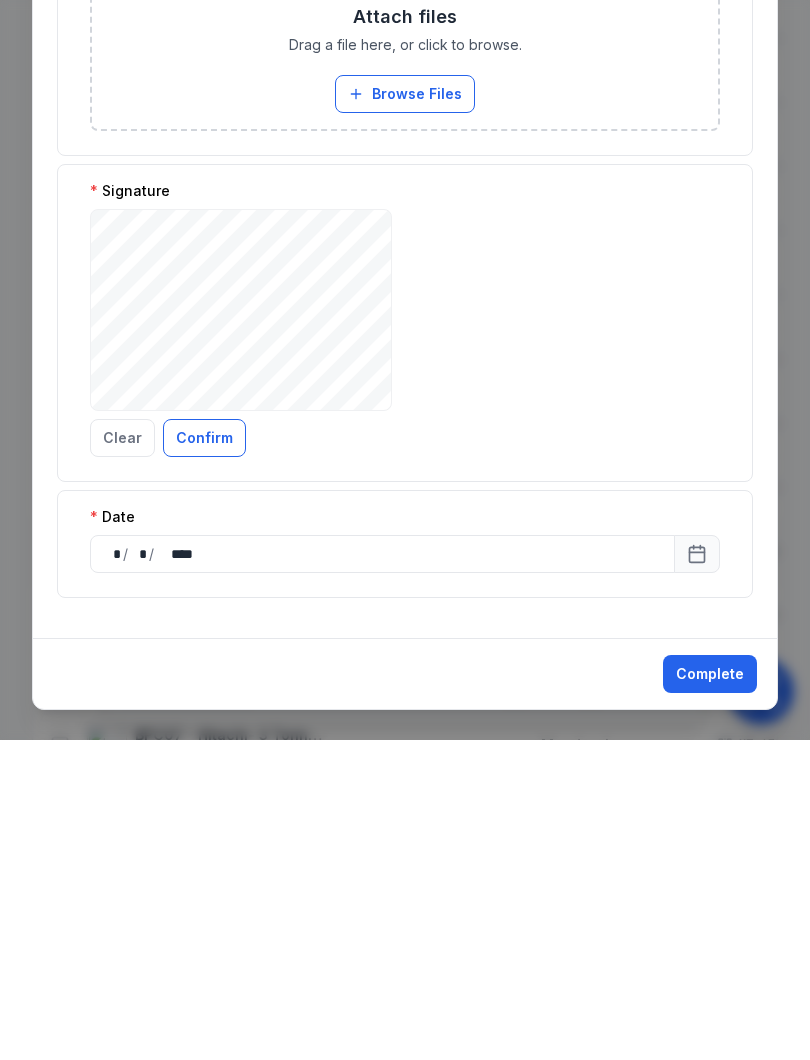 type on "*******" 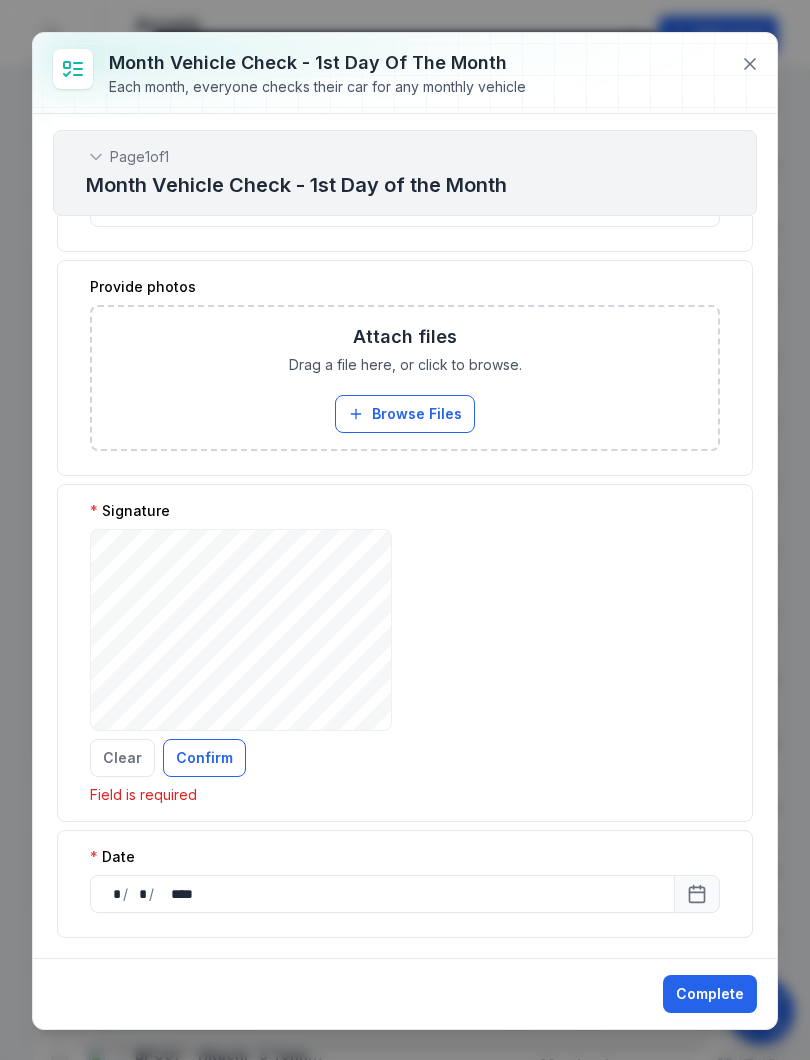 click on "Confirm" at bounding box center [204, 758] 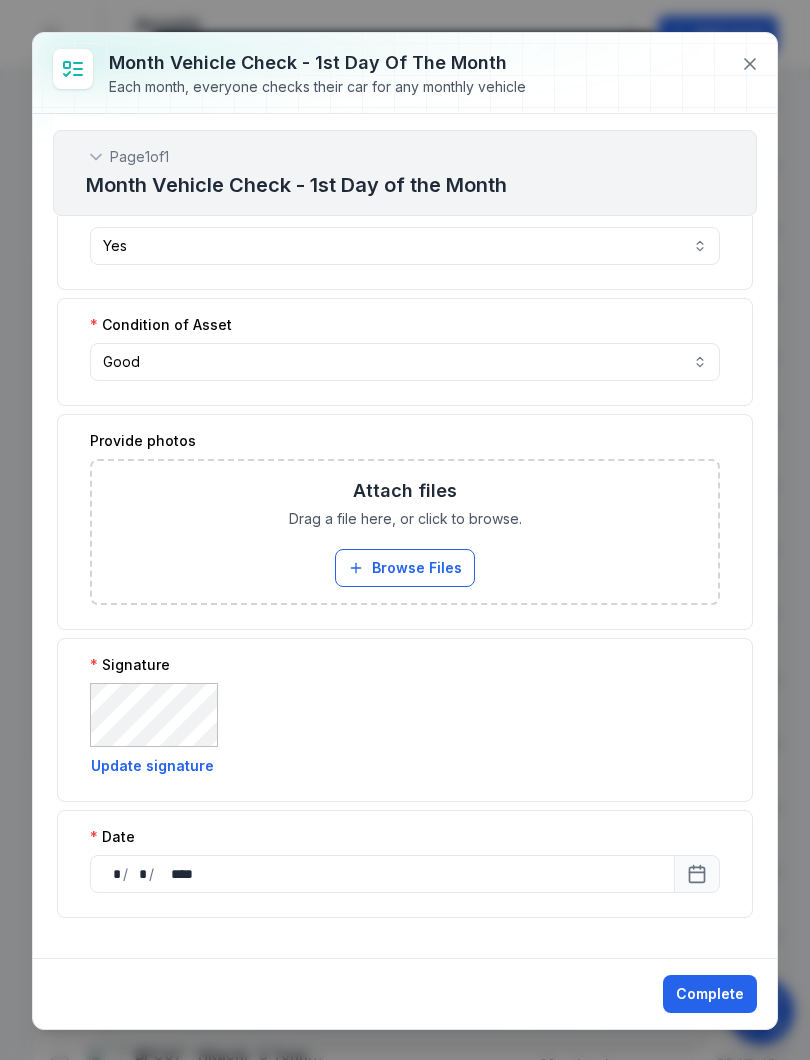click on "Complete" at bounding box center [710, 994] 